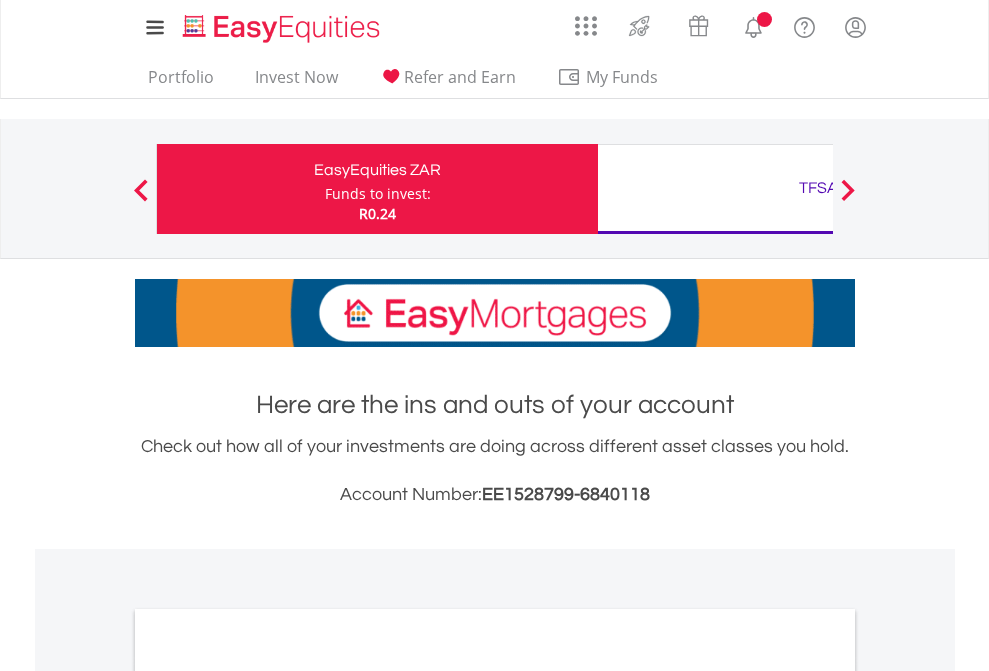 scroll, scrollTop: 0, scrollLeft: 0, axis: both 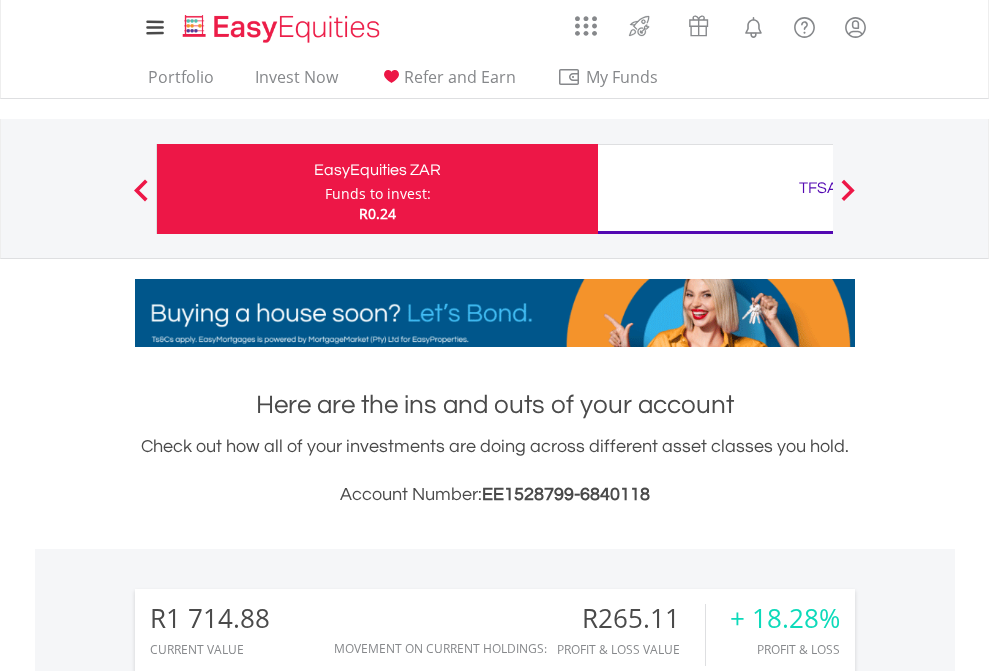 click on "Funds to invest:" at bounding box center [378, 194] 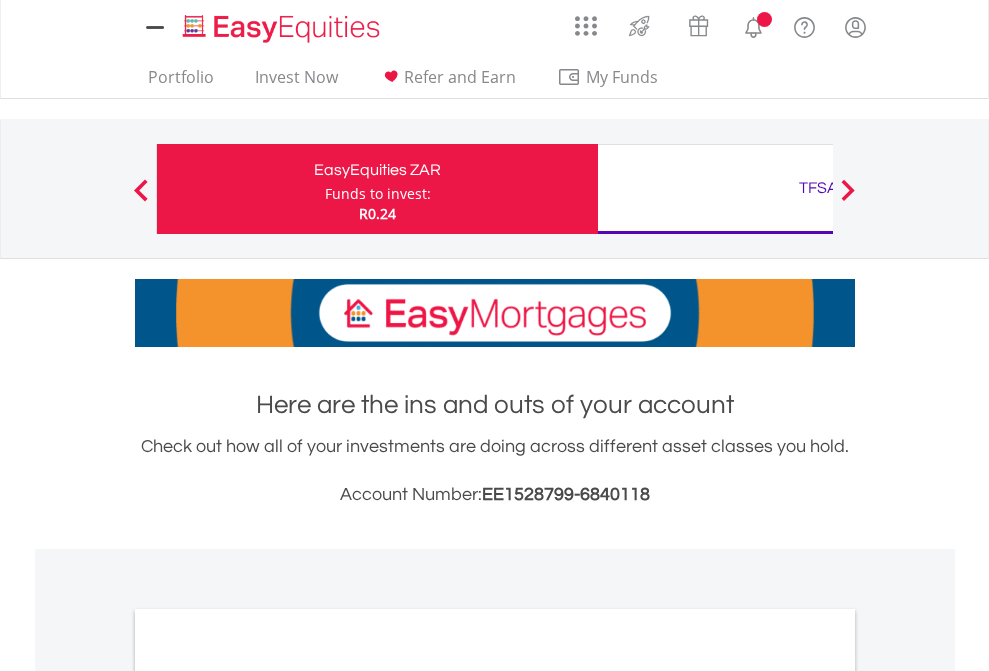 scroll, scrollTop: 0, scrollLeft: 0, axis: both 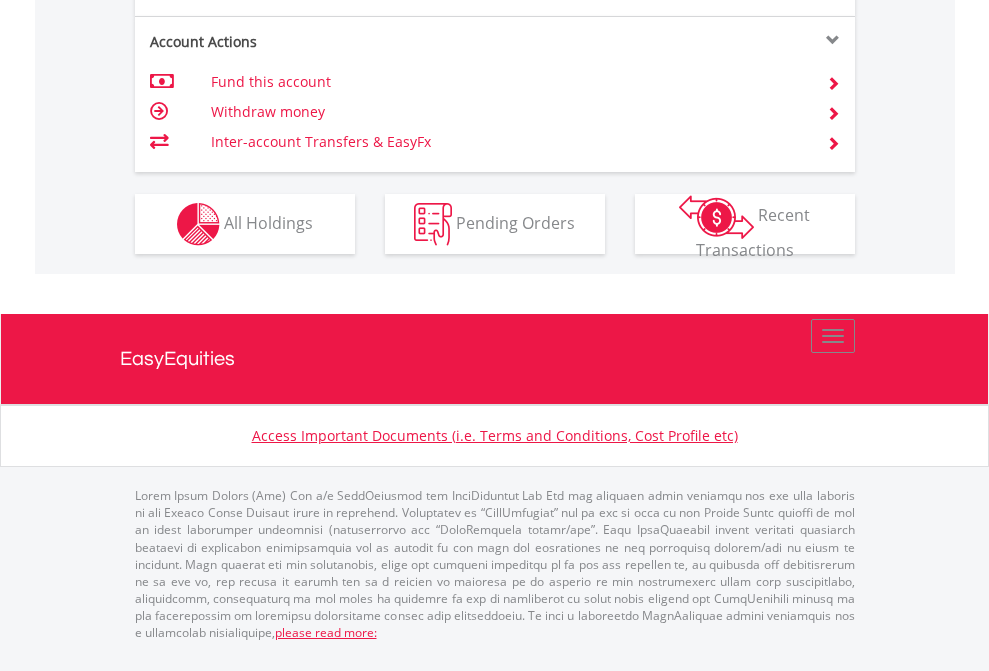 click on "Investment types" at bounding box center (706, -337) 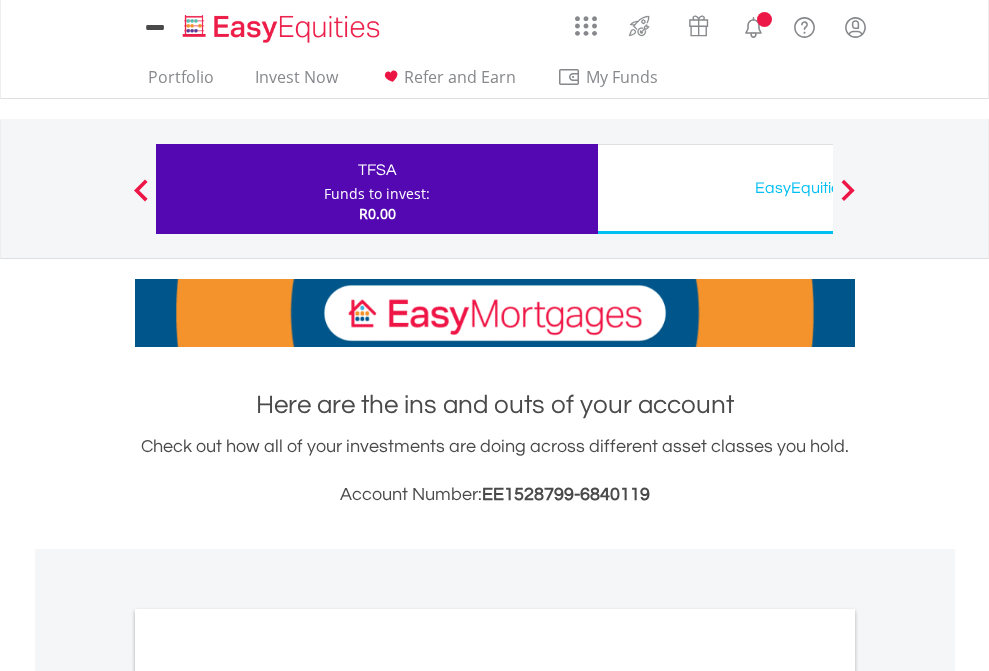 scroll, scrollTop: 0, scrollLeft: 0, axis: both 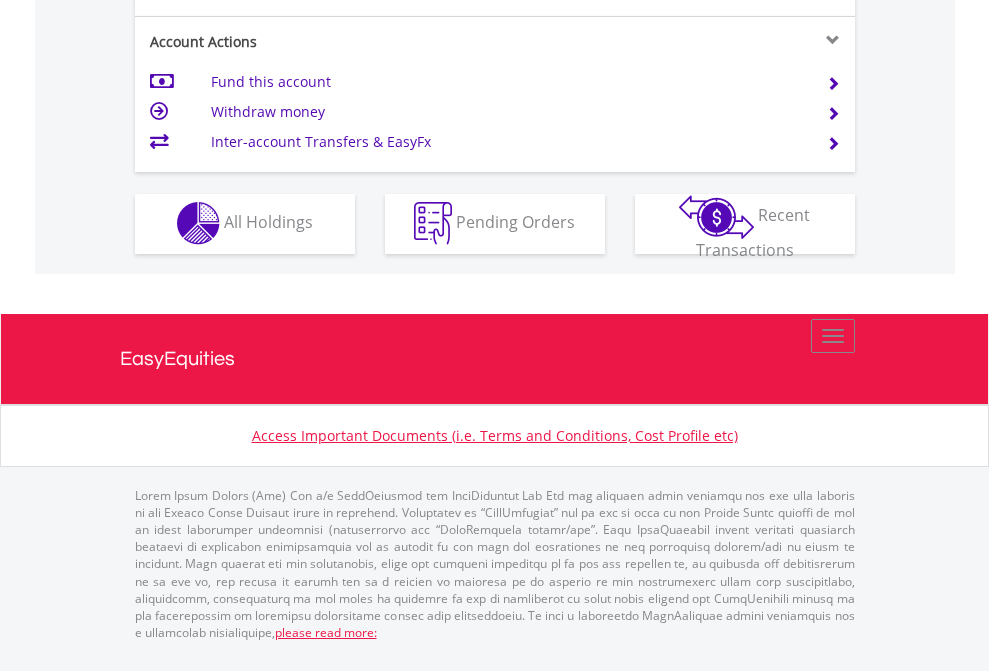 click on "Investment types" at bounding box center (706, -353) 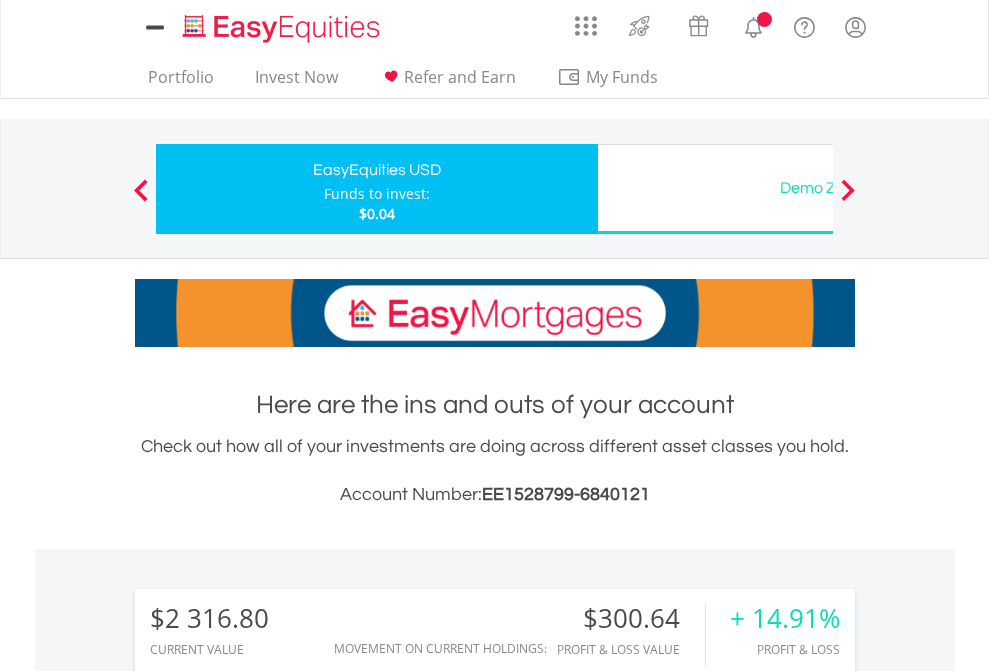 scroll, scrollTop: 0, scrollLeft: 0, axis: both 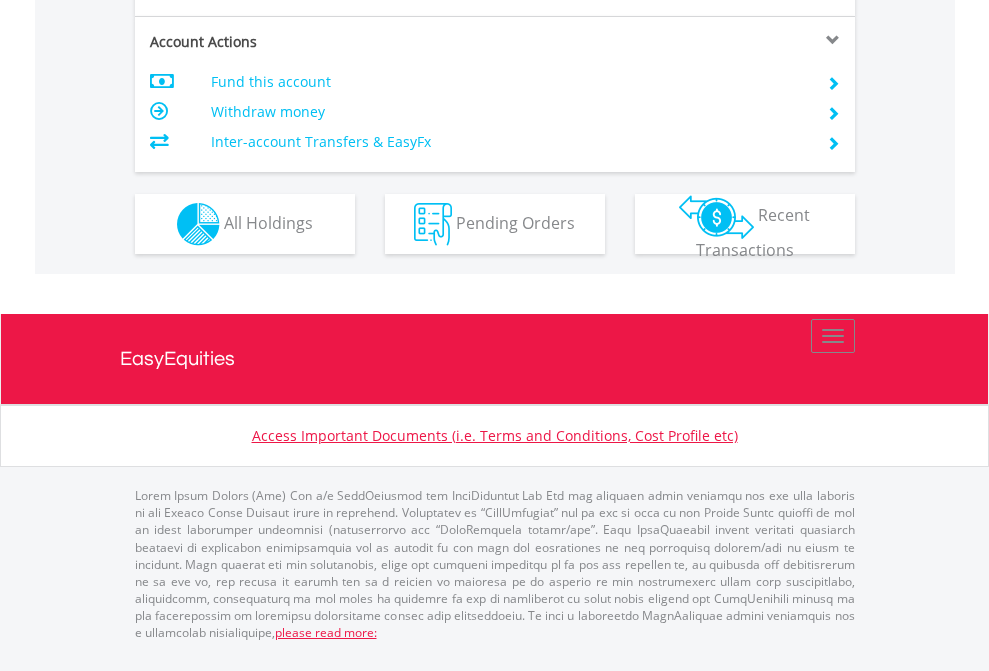click on "Investment types" at bounding box center (706, -337) 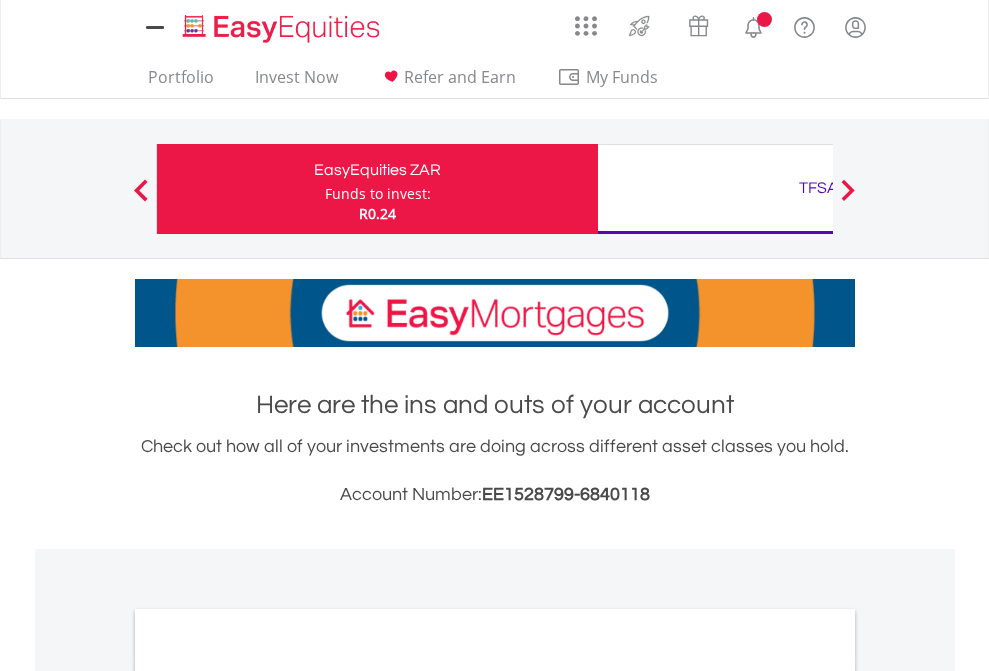 scroll, scrollTop: 1202, scrollLeft: 0, axis: vertical 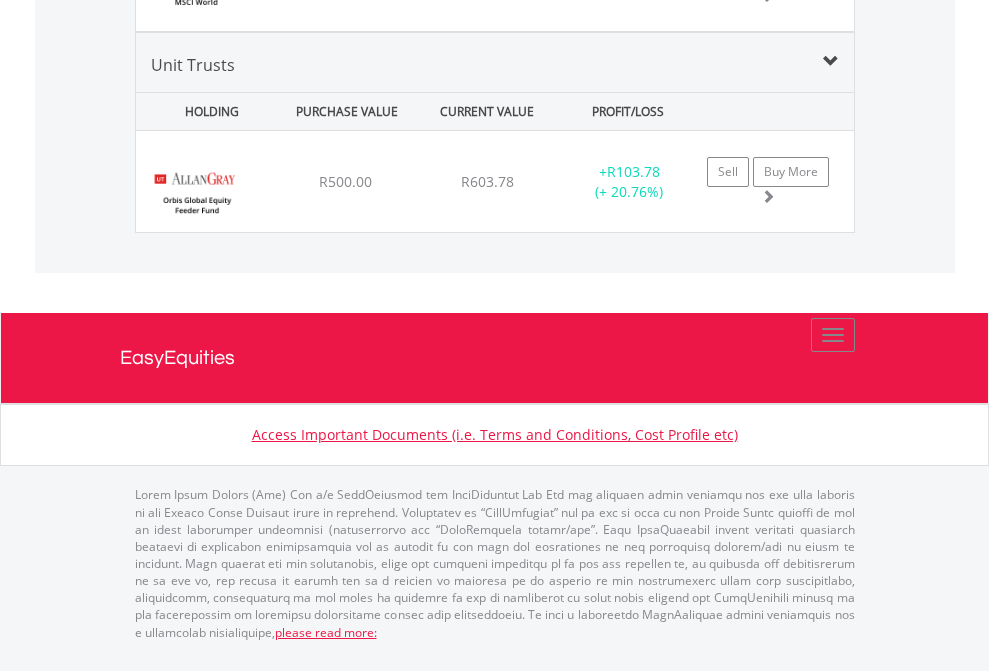 click on "TFSA" at bounding box center [818, -1762] 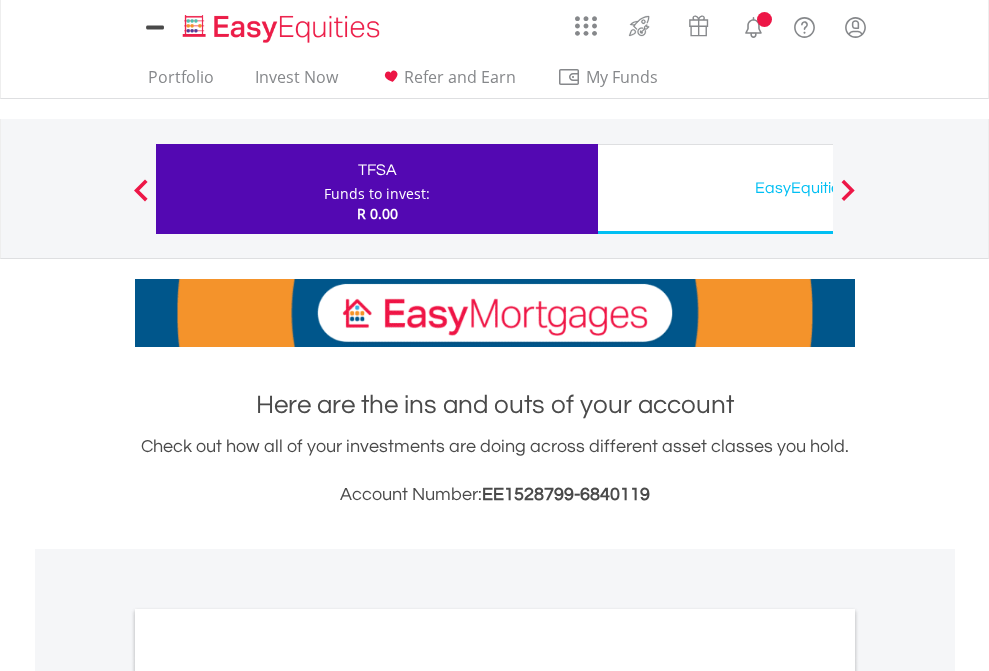 scroll, scrollTop: 0, scrollLeft: 0, axis: both 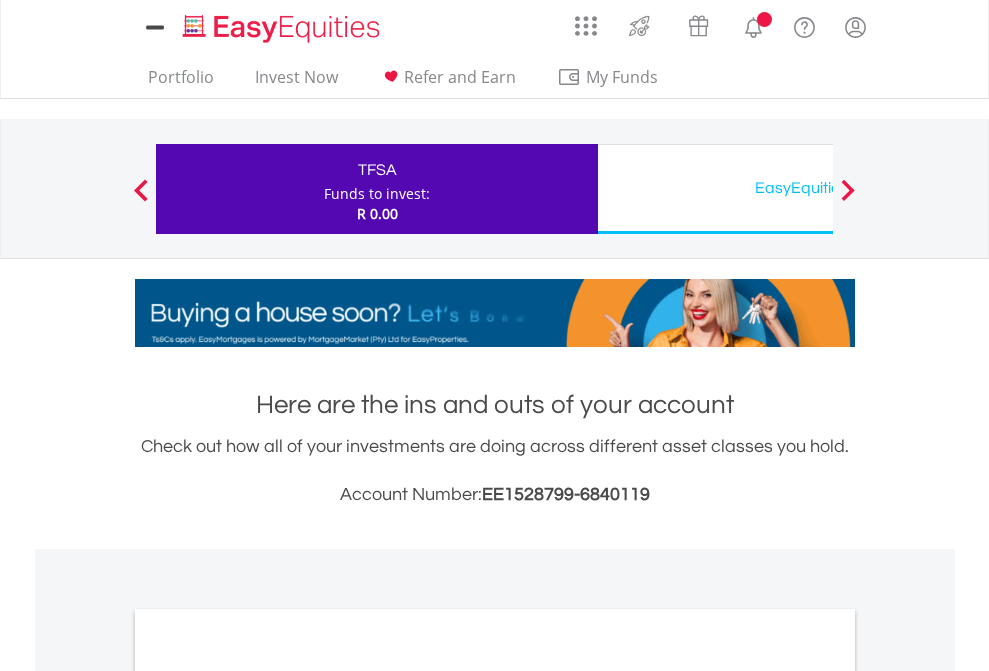 click on "All Holdings" at bounding box center [268, 1096] 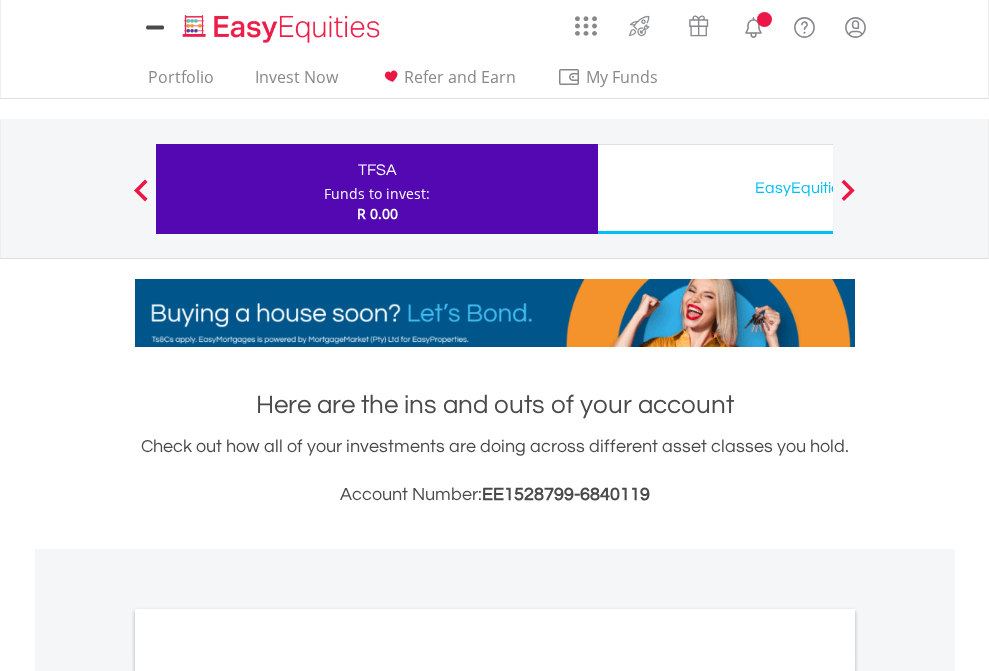 scroll, scrollTop: 1202, scrollLeft: 0, axis: vertical 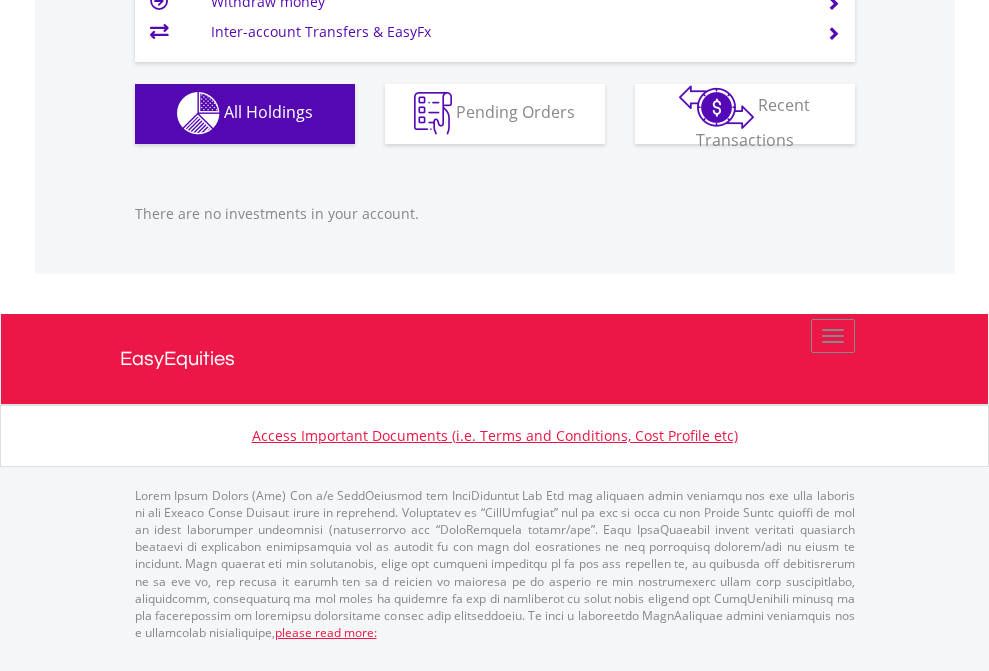 click on "EasyEquities USD" at bounding box center (818, -1142) 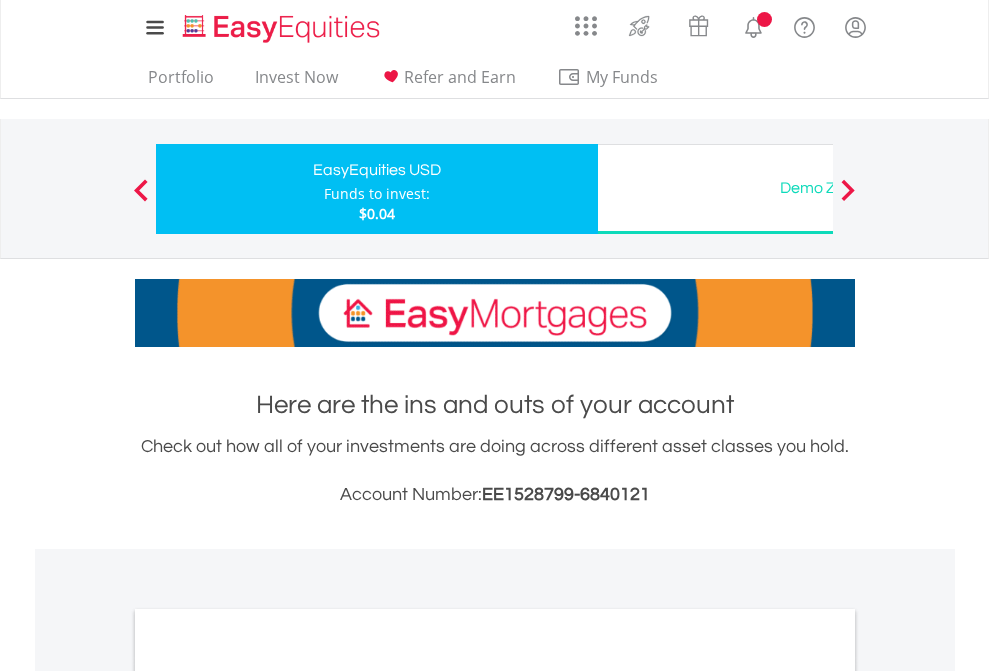 scroll, scrollTop: 0, scrollLeft: 0, axis: both 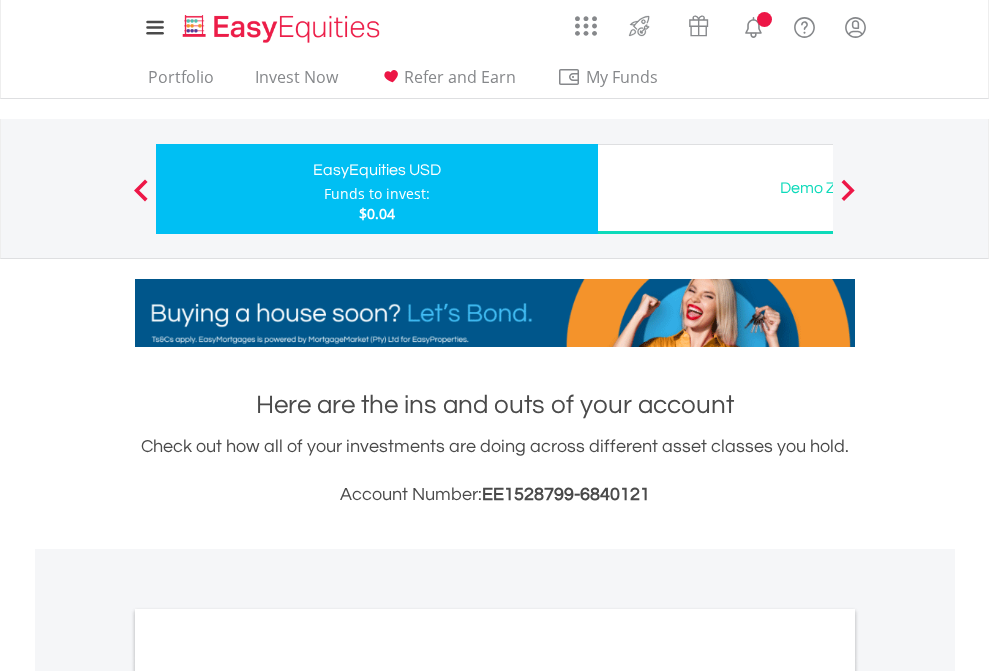 click on "All Holdings" at bounding box center (268, 1096) 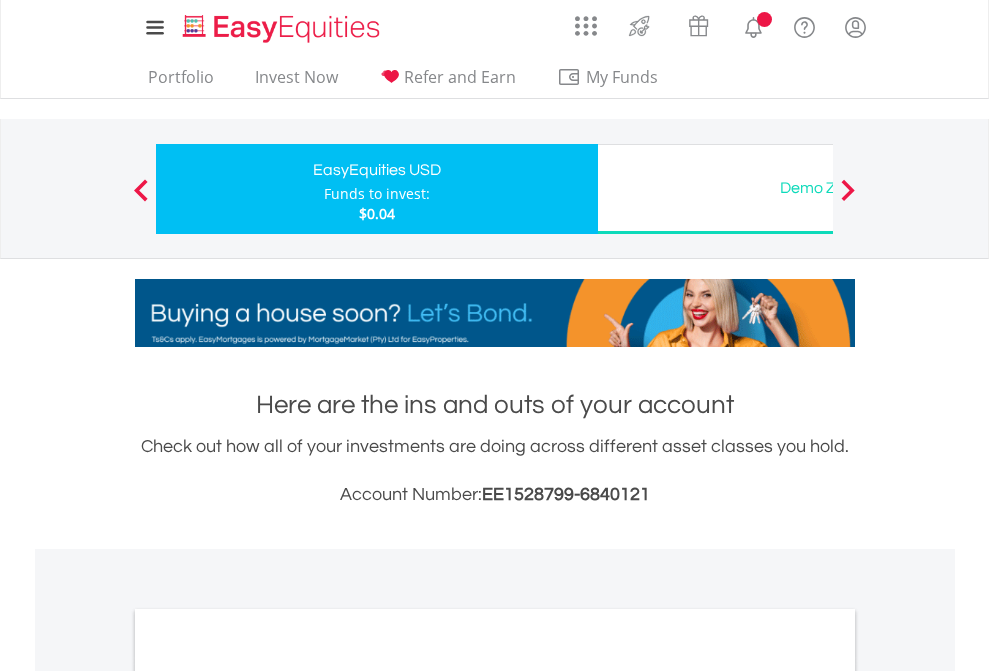 scroll, scrollTop: 1202, scrollLeft: 0, axis: vertical 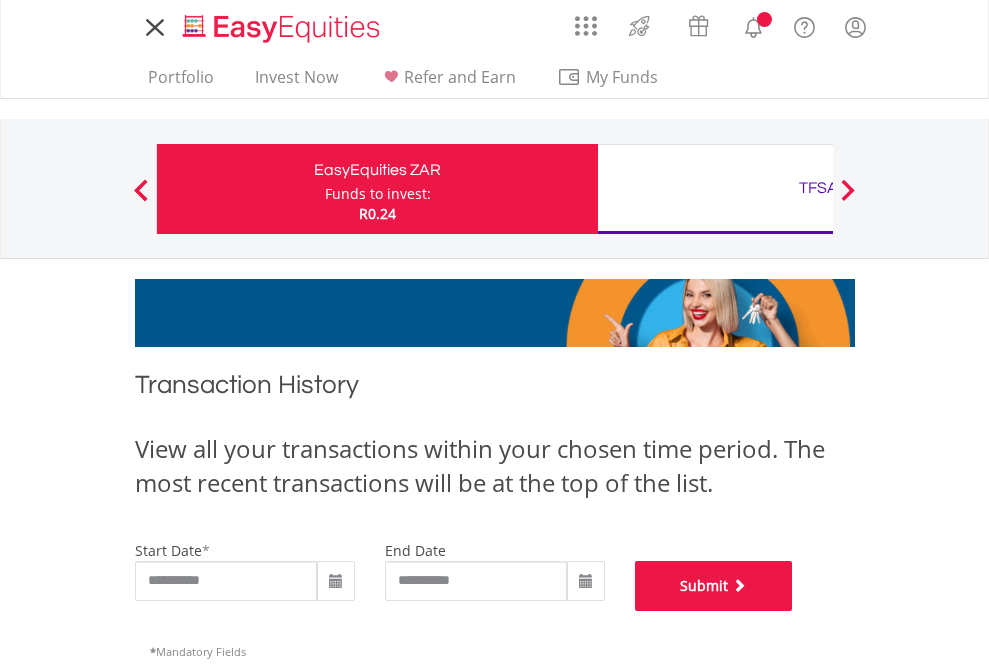 click on "Submit" at bounding box center [714, 586] 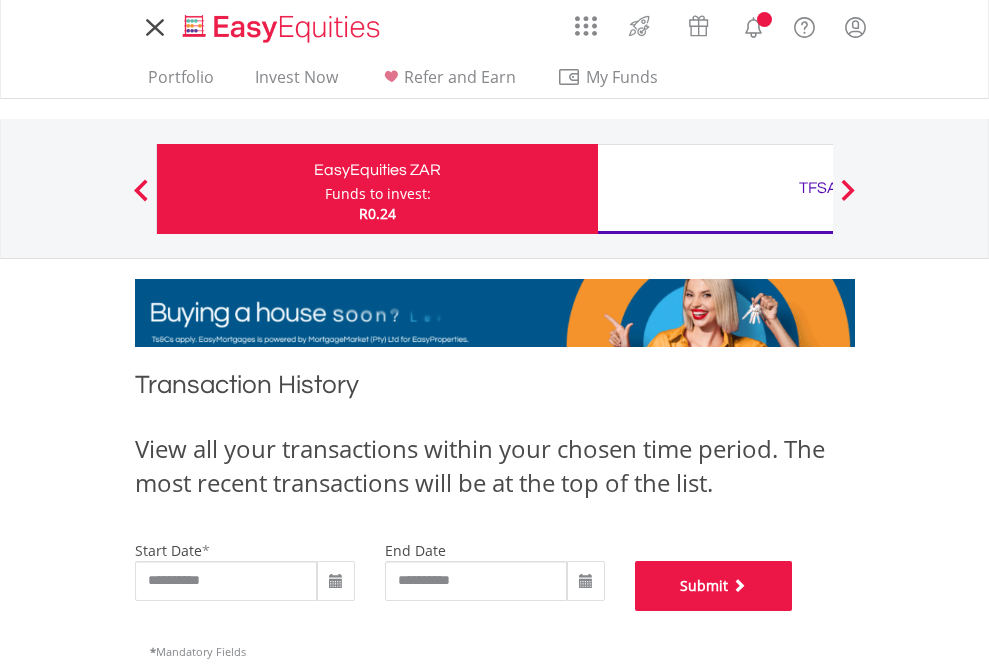 scroll, scrollTop: 811, scrollLeft: 0, axis: vertical 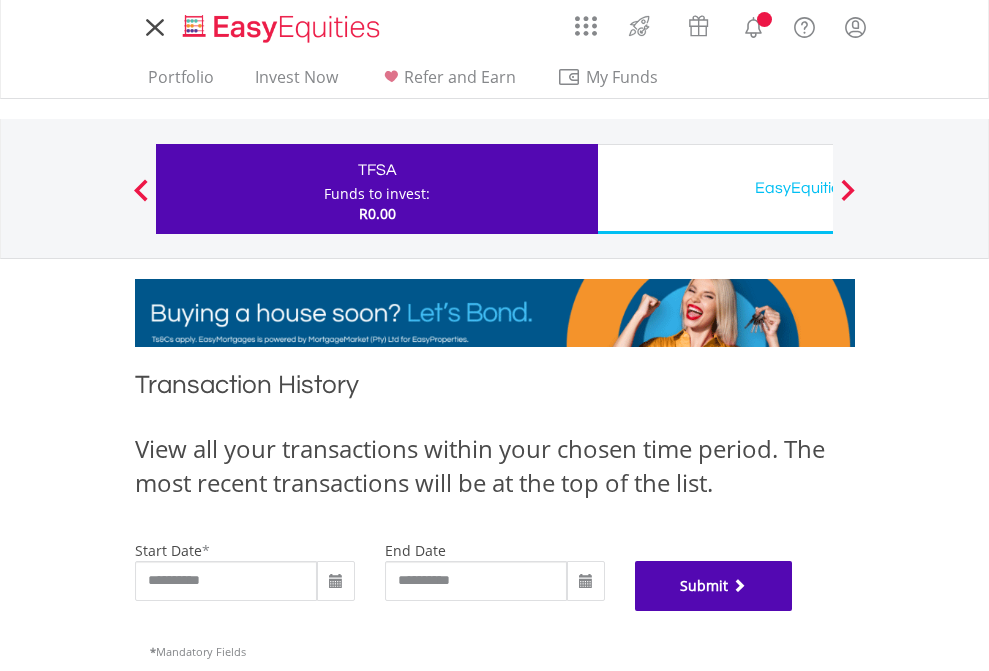 click on "Submit" at bounding box center (714, 586) 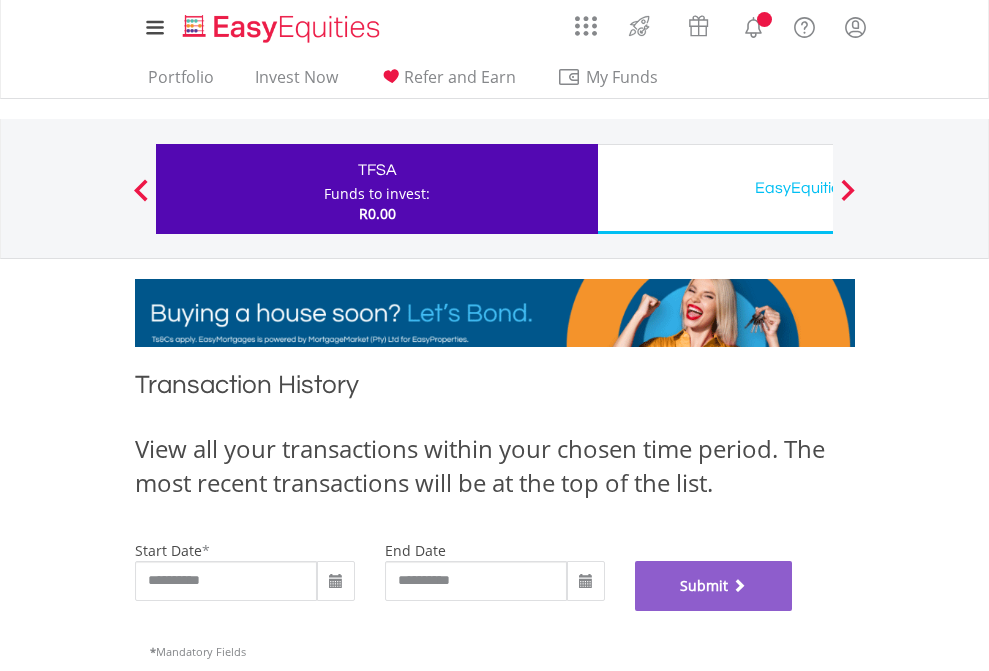 scroll, scrollTop: 811, scrollLeft: 0, axis: vertical 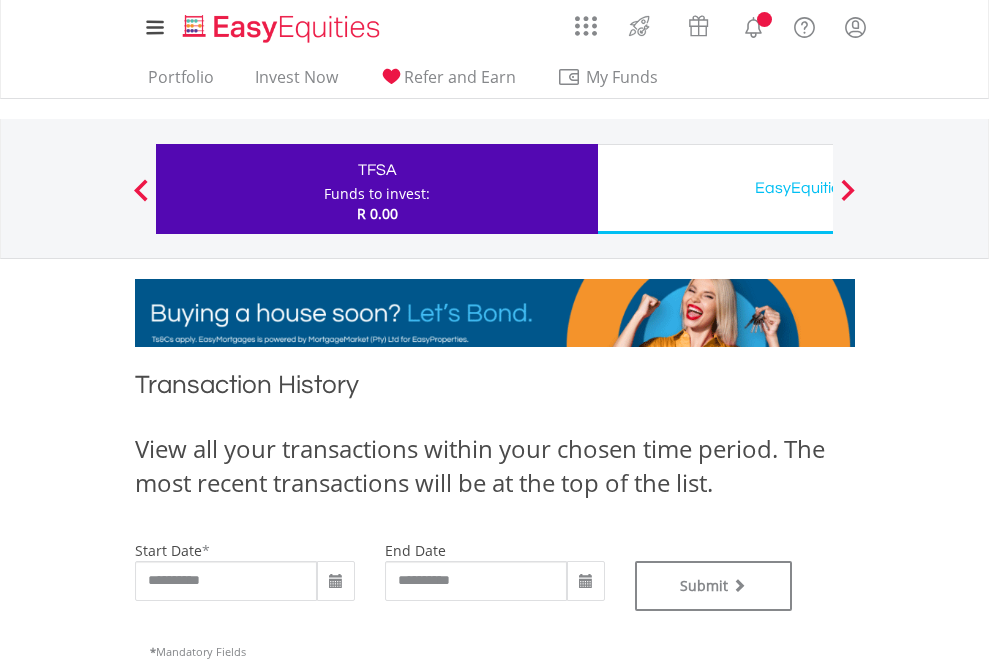 click on "EasyEquities USD" at bounding box center (818, 188) 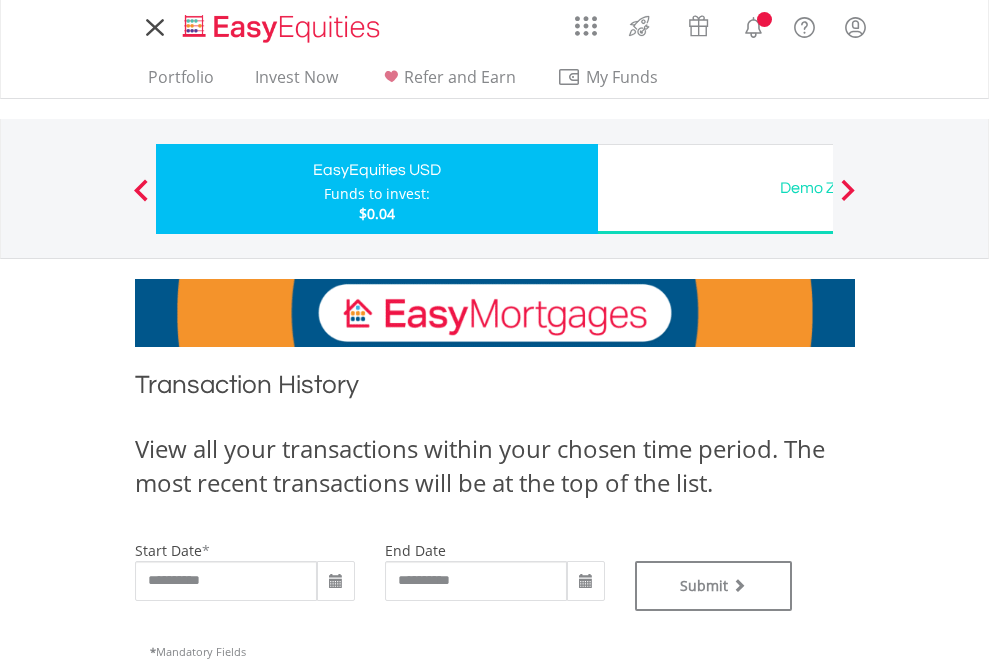 scroll, scrollTop: 0, scrollLeft: 0, axis: both 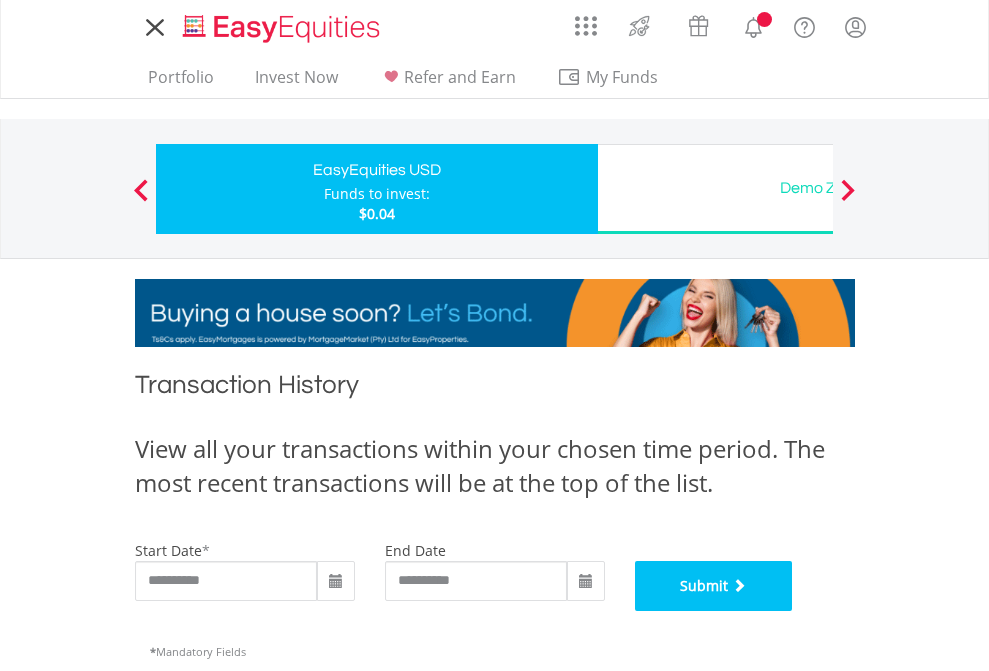 click on "Submit" at bounding box center [714, 586] 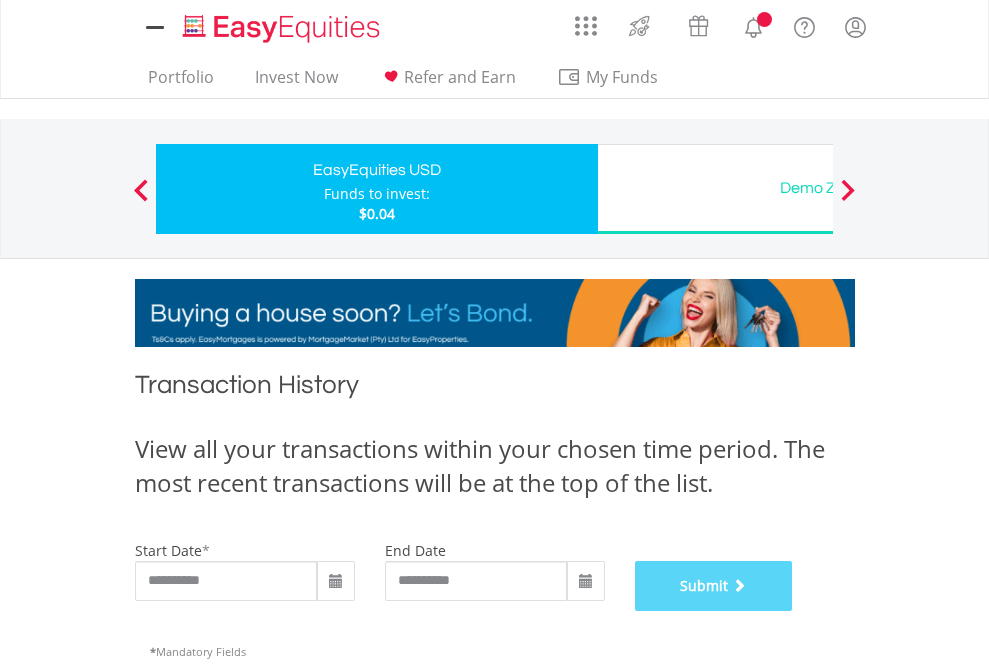 scroll, scrollTop: 811, scrollLeft: 0, axis: vertical 